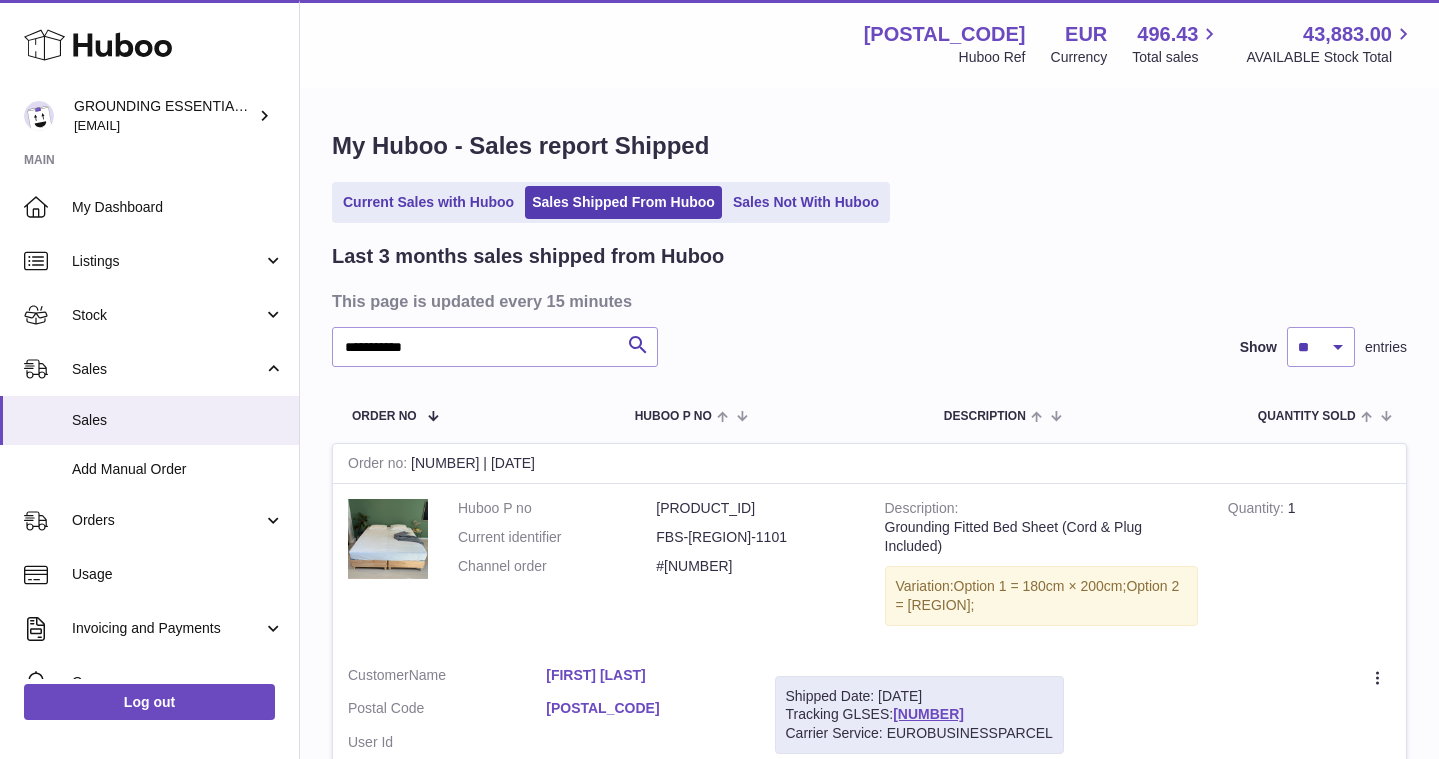 scroll, scrollTop: 36, scrollLeft: 0, axis: vertical 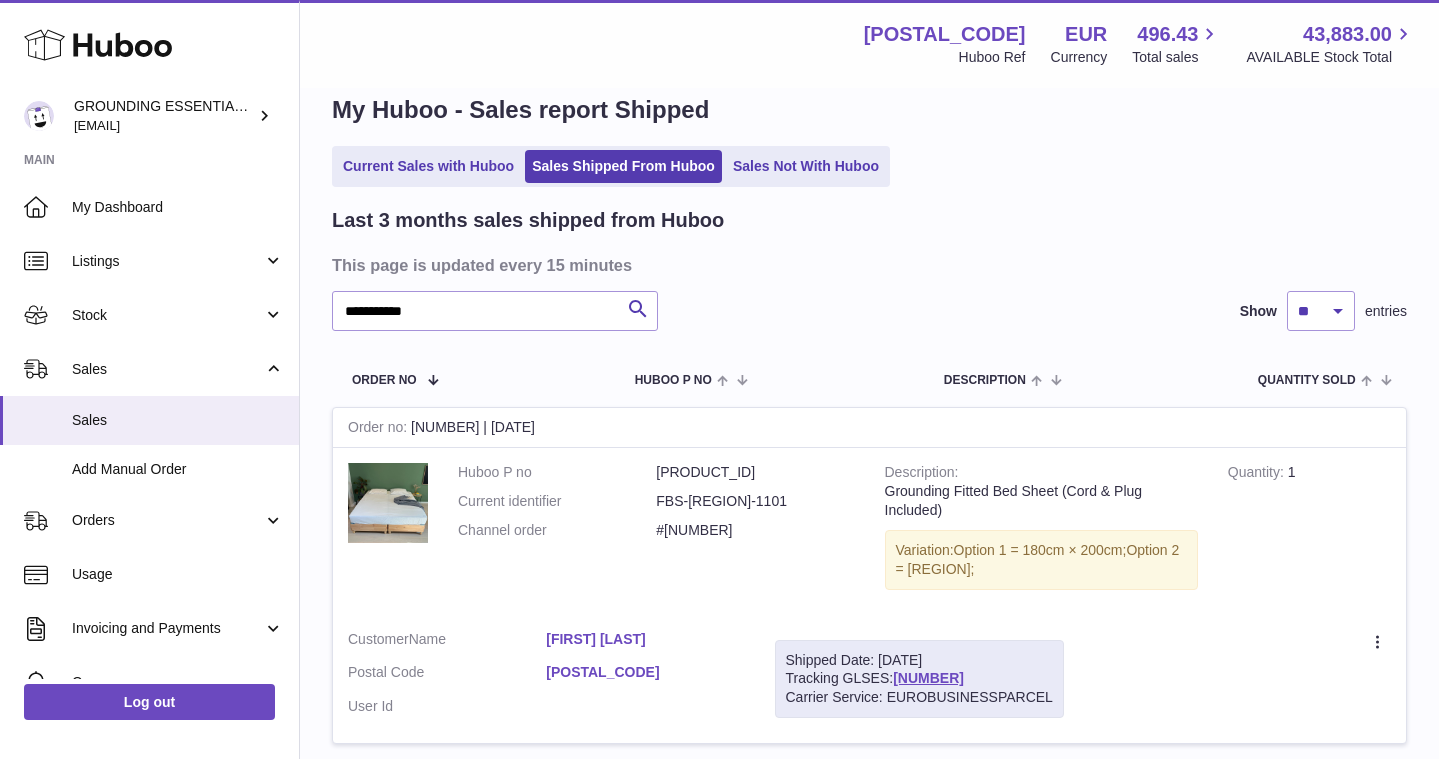 click on "**********" at bounding box center [495, 311] 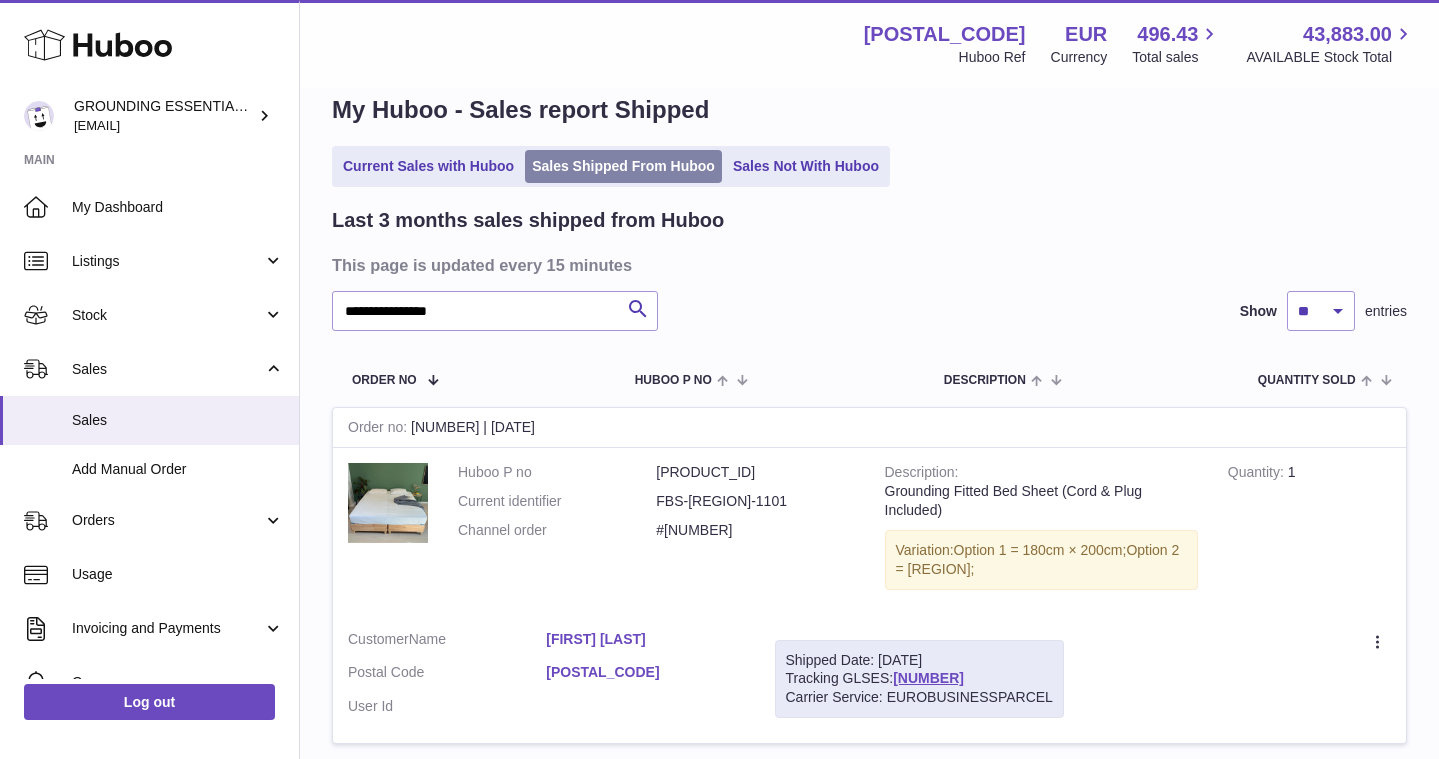type on "**********" 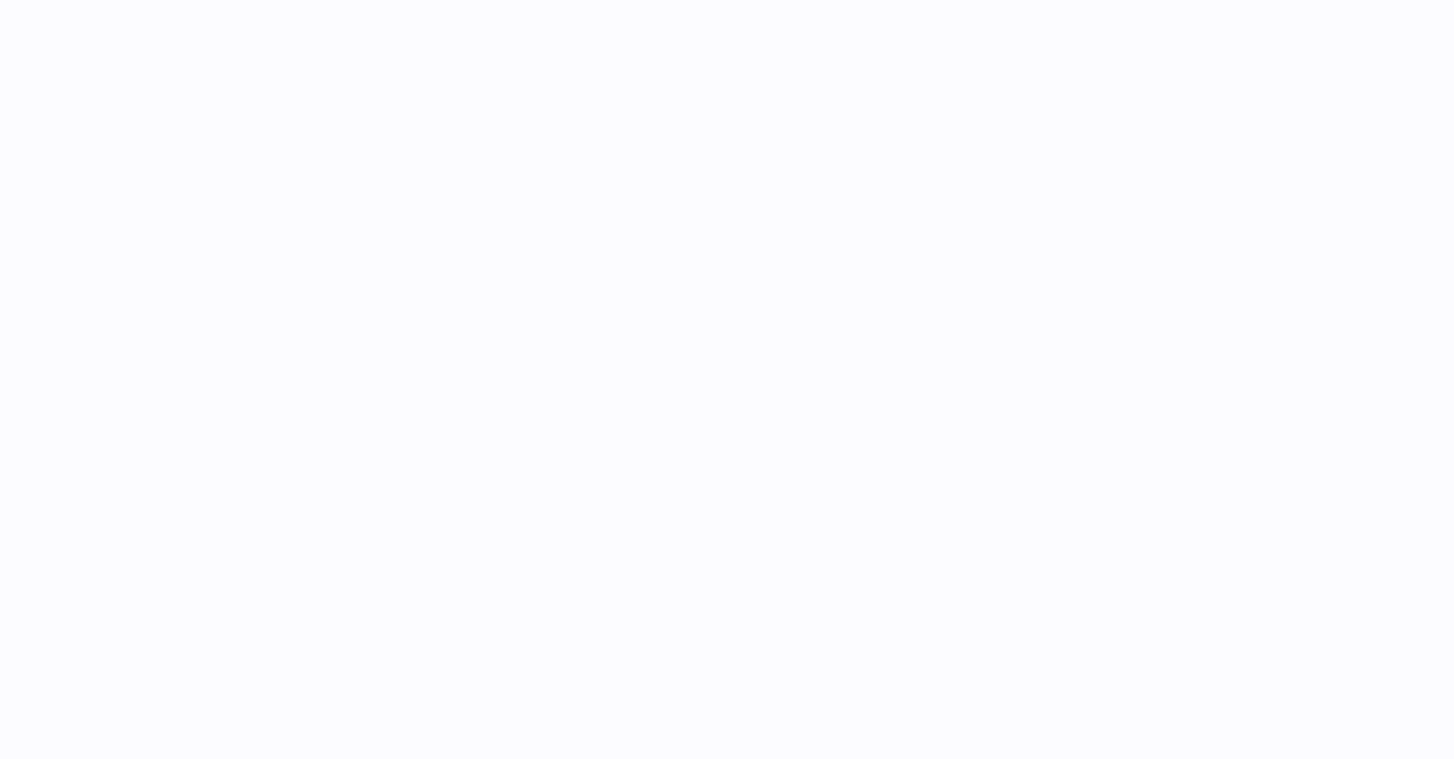 scroll, scrollTop: 0, scrollLeft: 0, axis: both 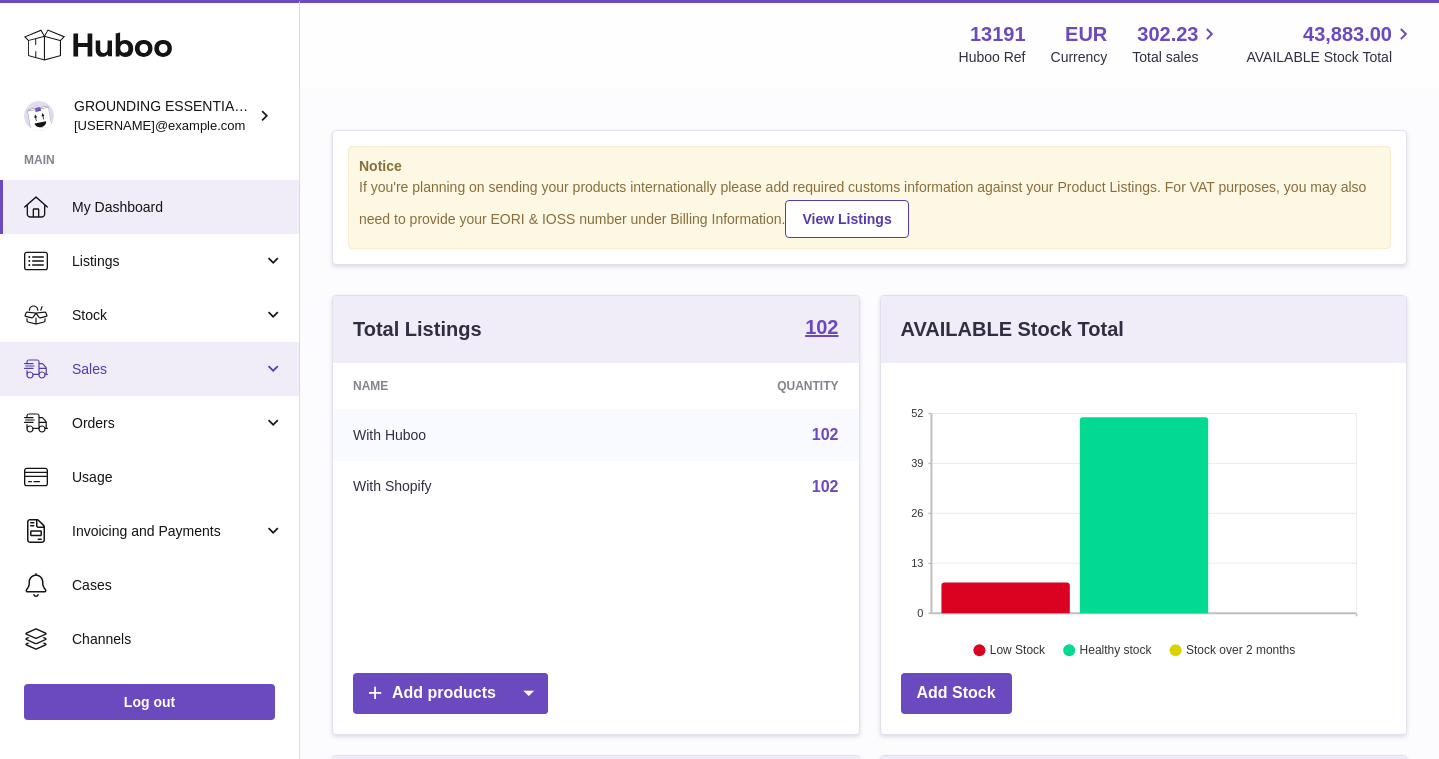 click on "Sales" at bounding box center [167, 369] 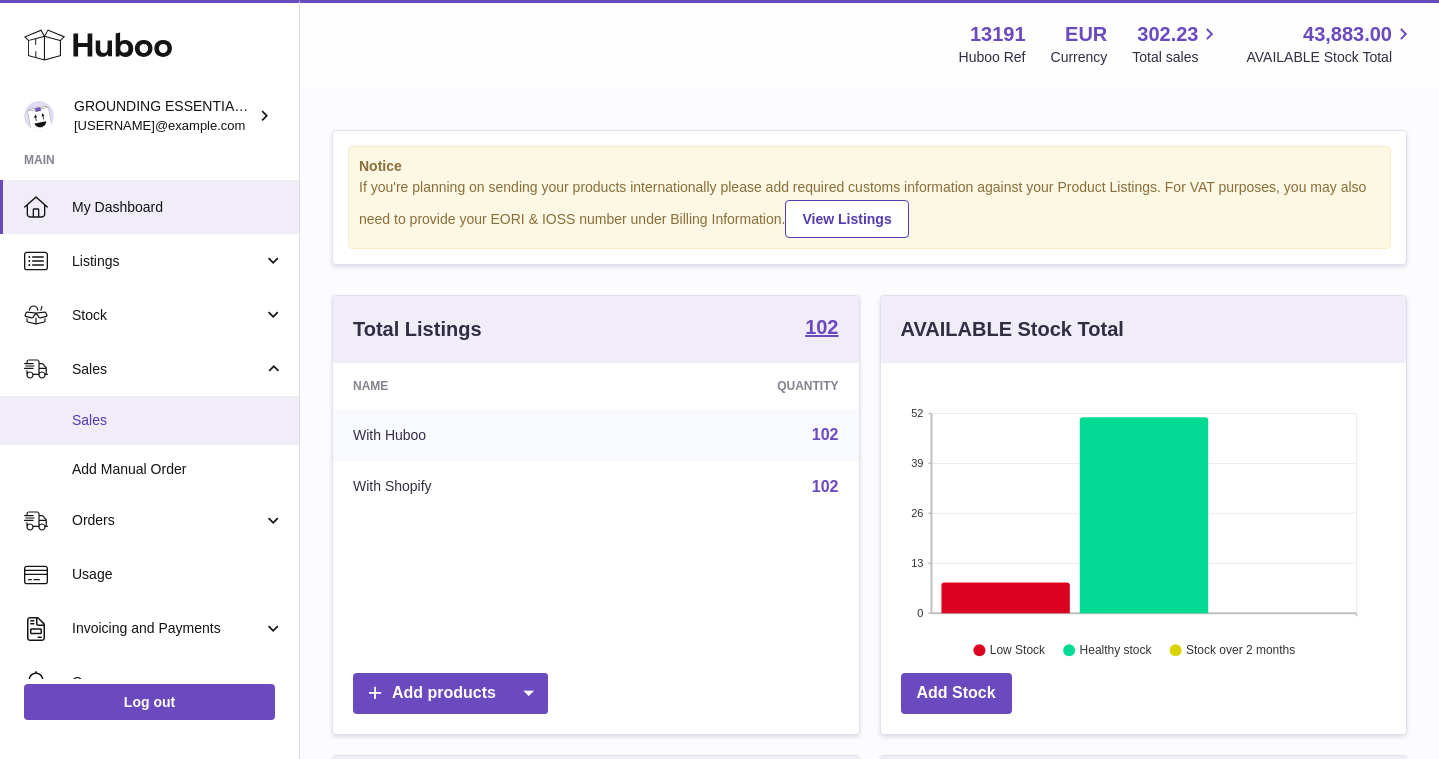 click on "Sales" at bounding box center [178, 420] 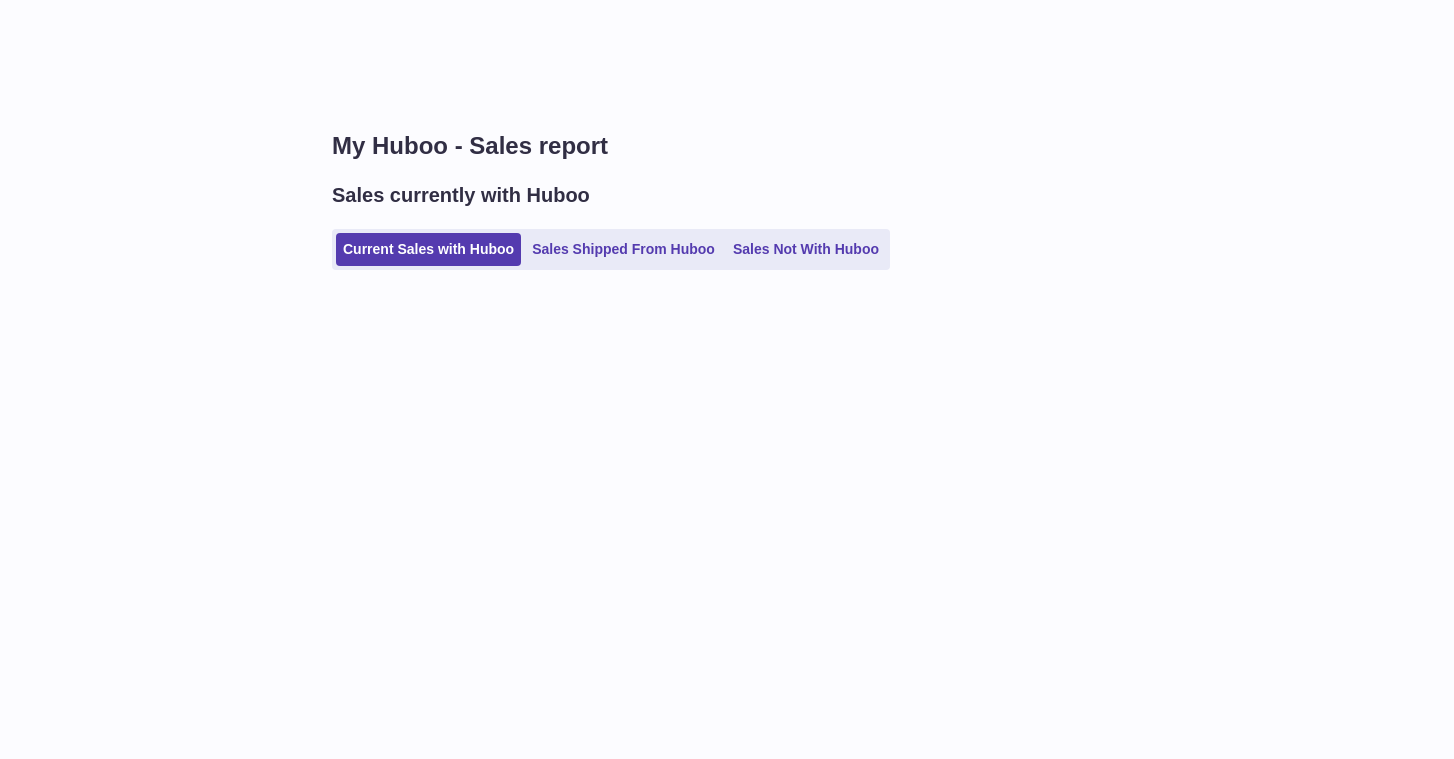 scroll, scrollTop: 0, scrollLeft: 0, axis: both 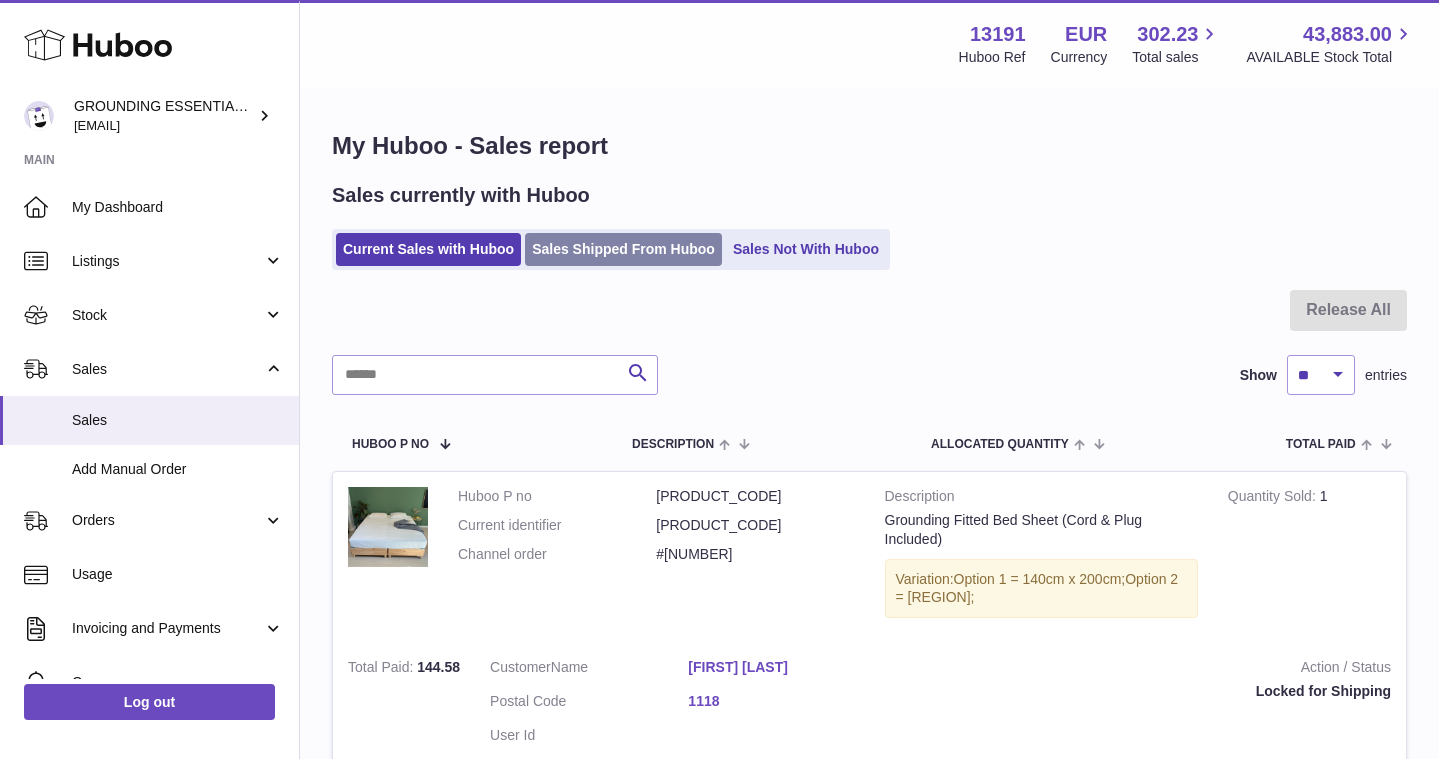 click on "Sales Shipped From Huboo" at bounding box center (623, 249) 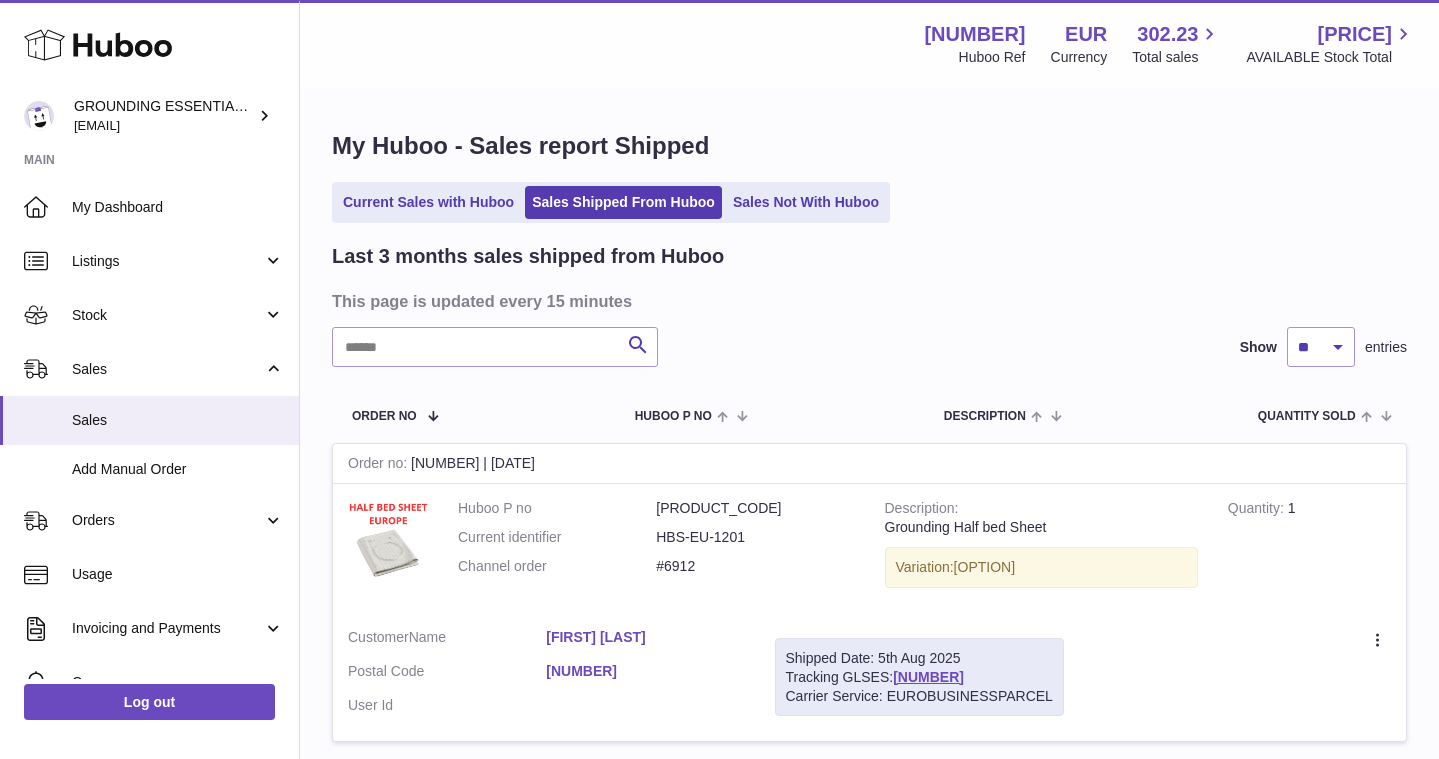 scroll, scrollTop: 0, scrollLeft: 0, axis: both 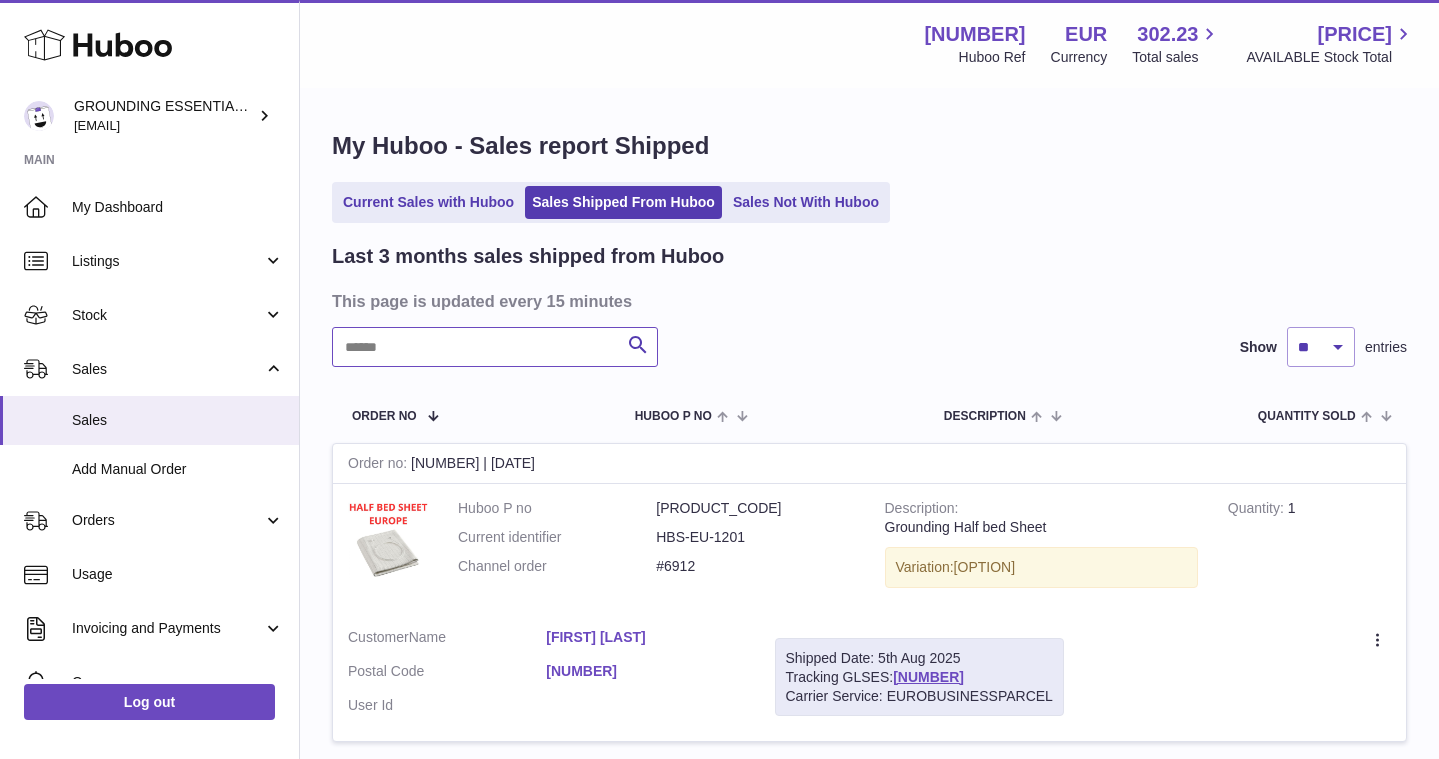 click at bounding box center [495, 347] 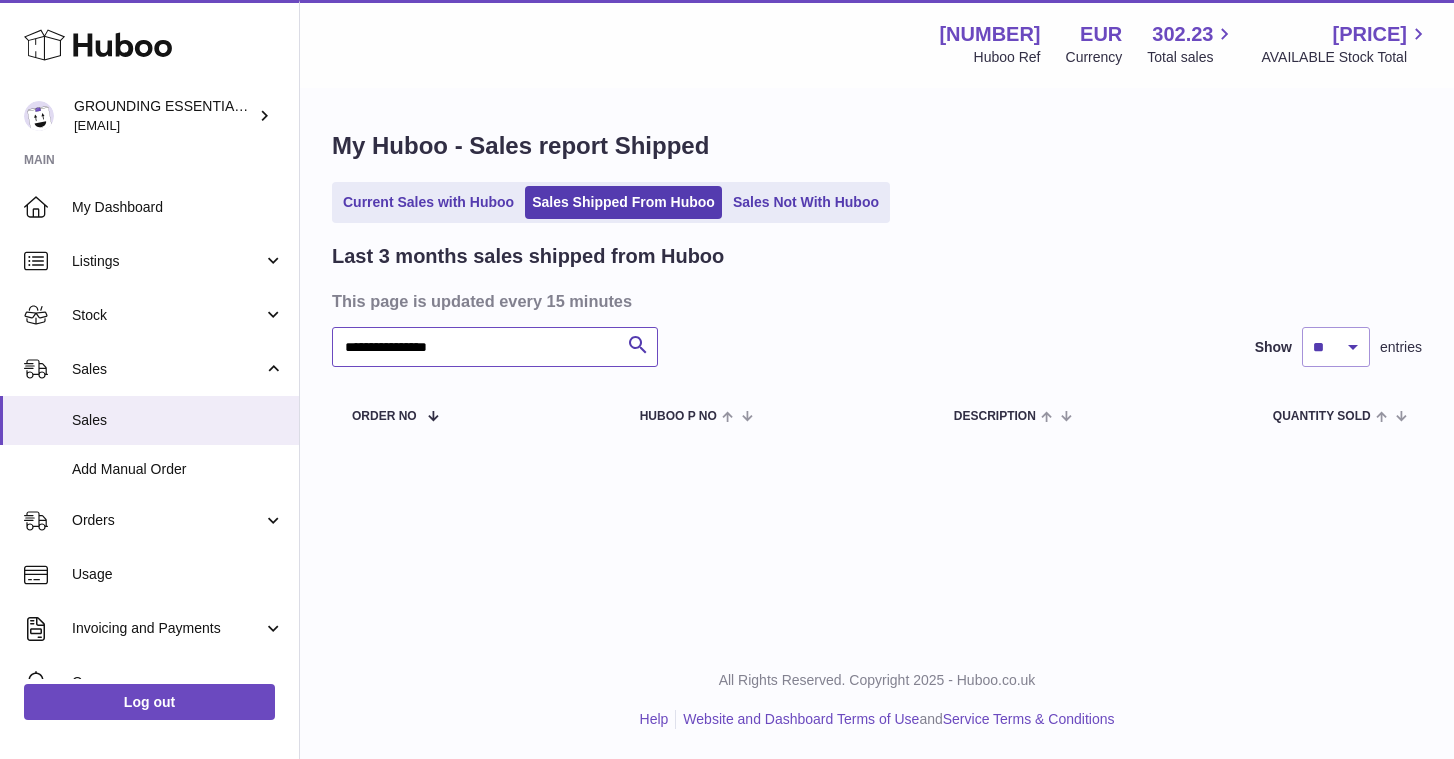 click on "**********" at bounding box center [495, 347] 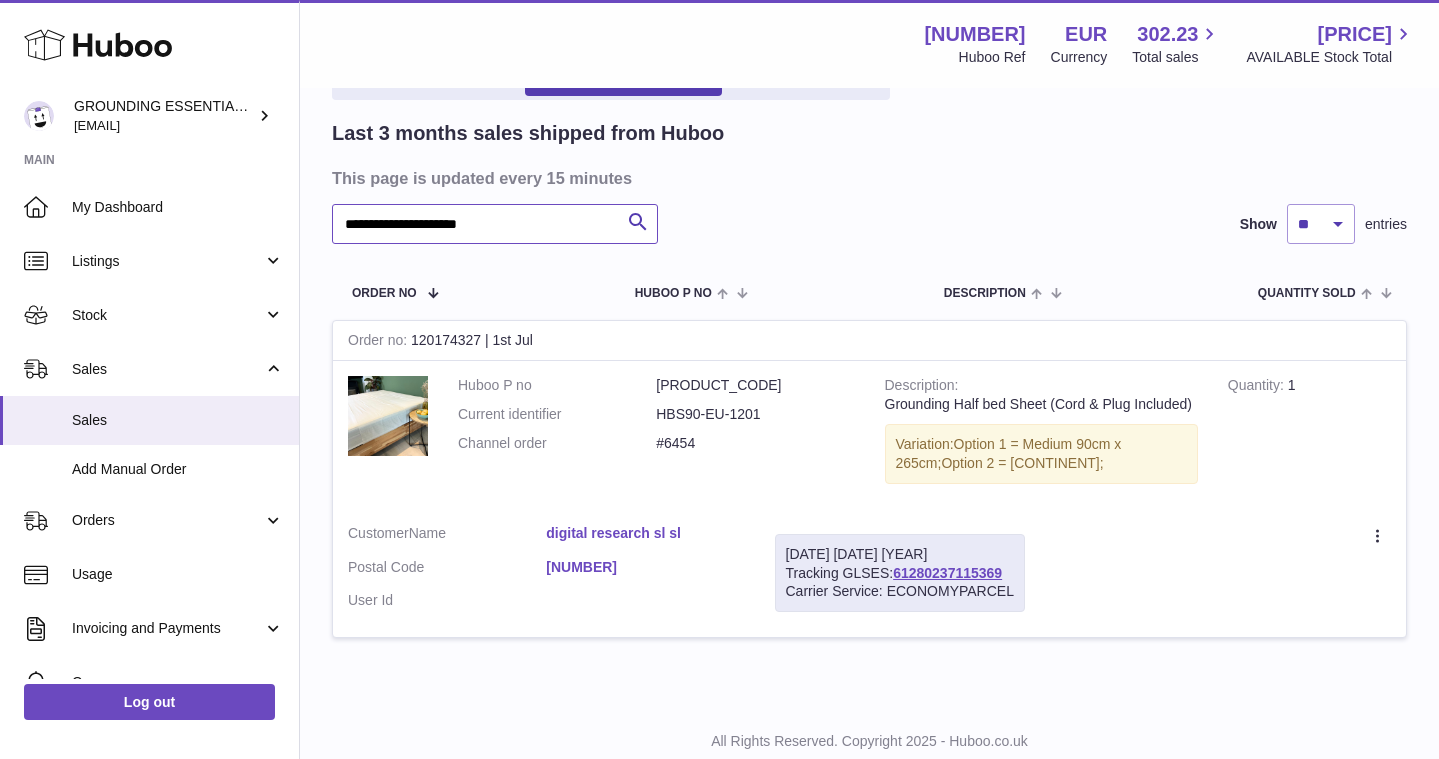scroll, scrollTop: 184, scrollLeft: 0, axis: vertical 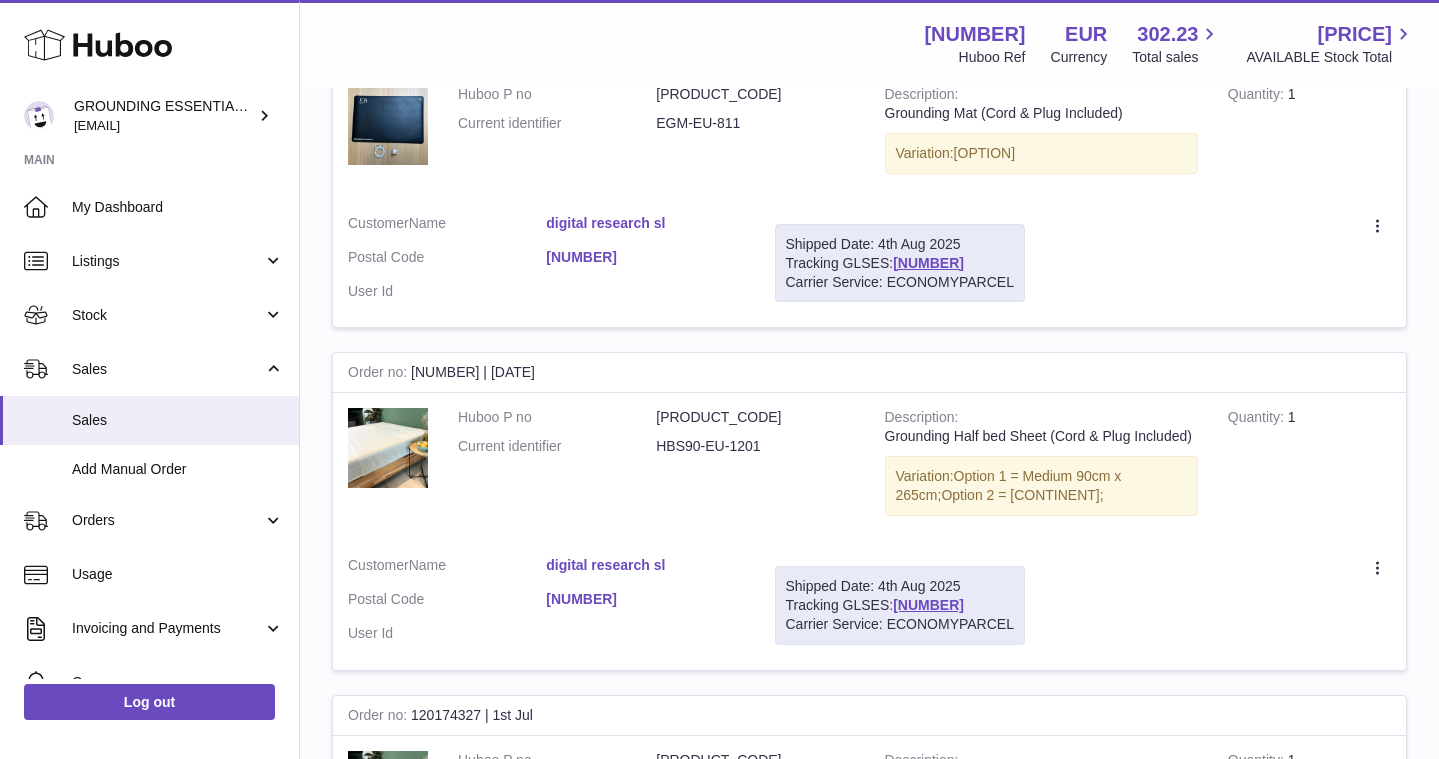 click on "Shipped Date: 4th Aug 2025" at bounding box center (900, 586) 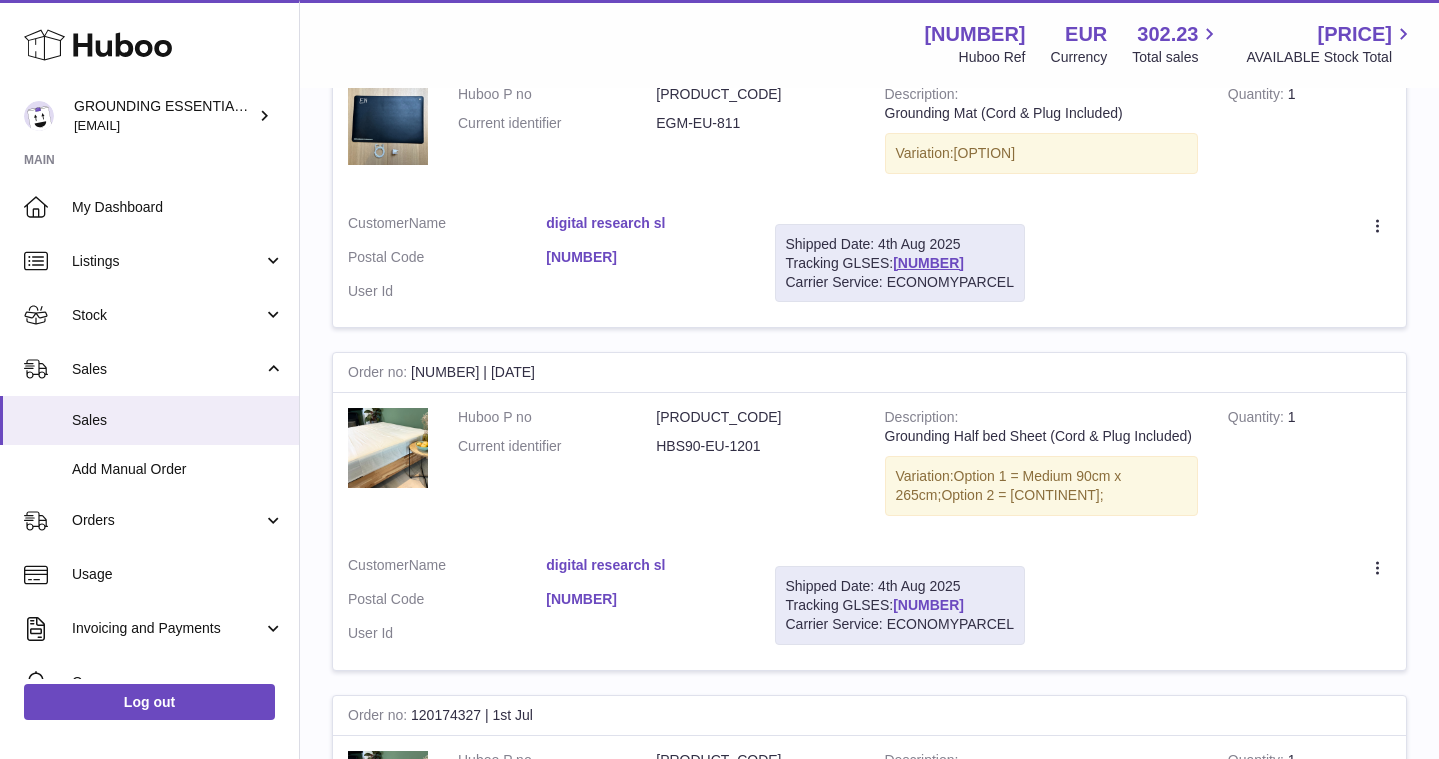 click on "61280242988554" at bounding box center (928, 605) 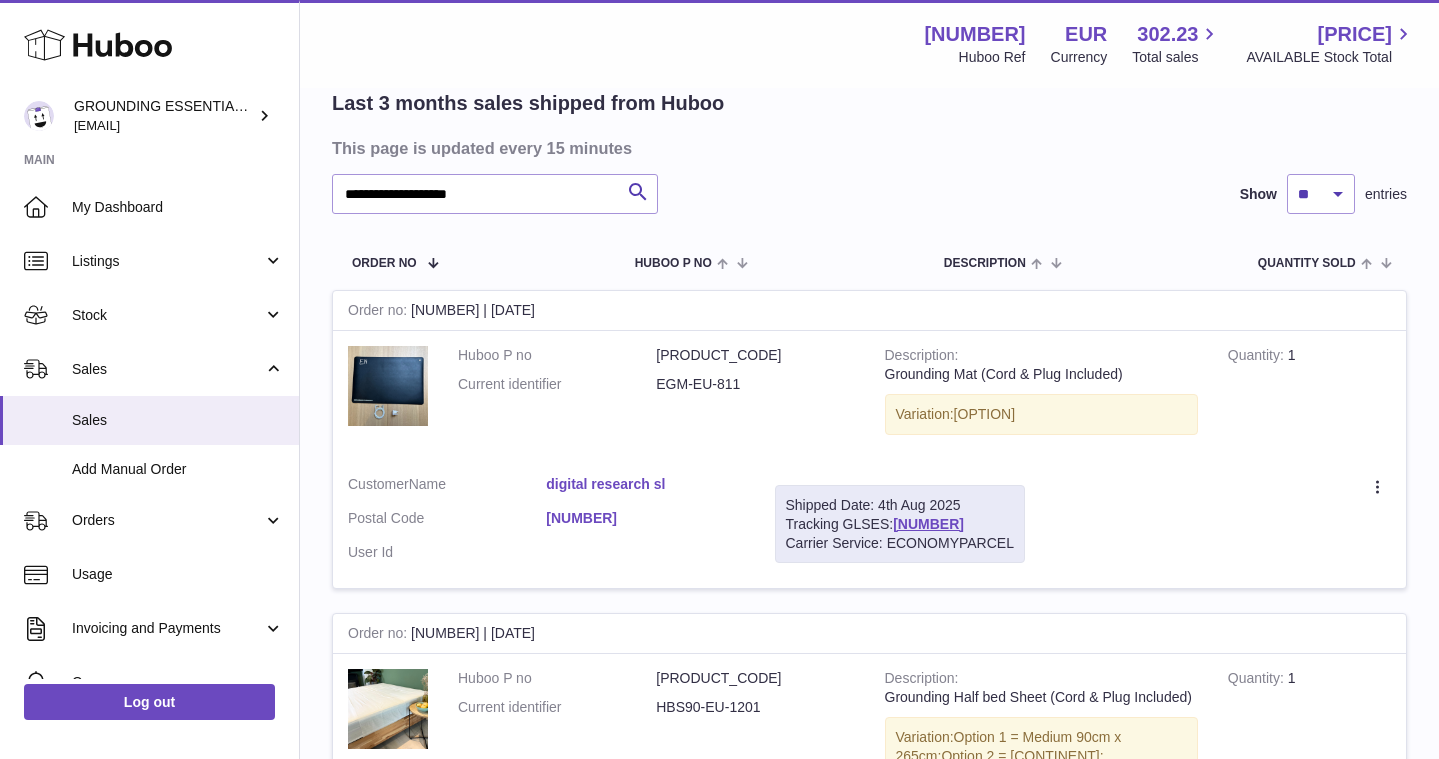 scroll, scrollTop: 0, scrollLeft: 0, axis: both 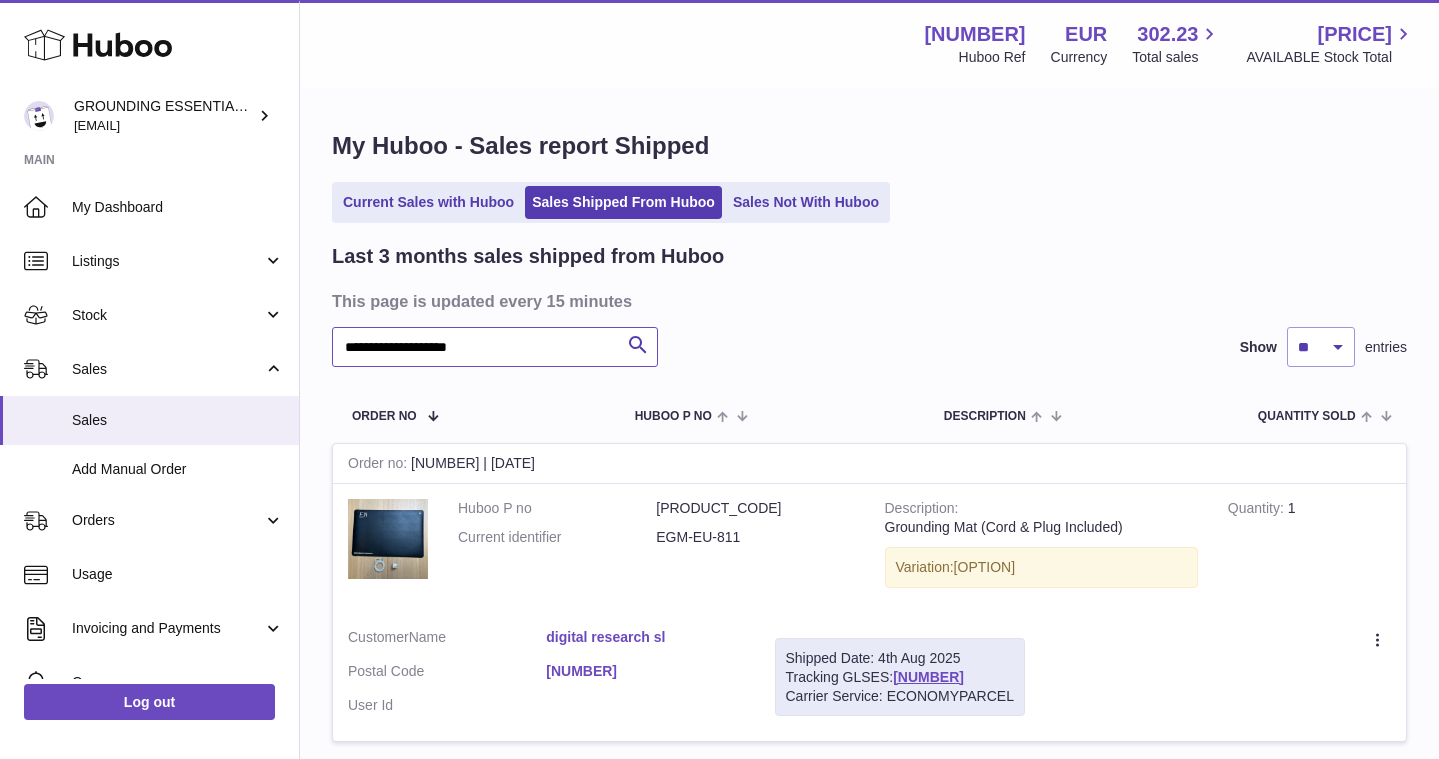 click on "**********" at bounding box center [495, 347] 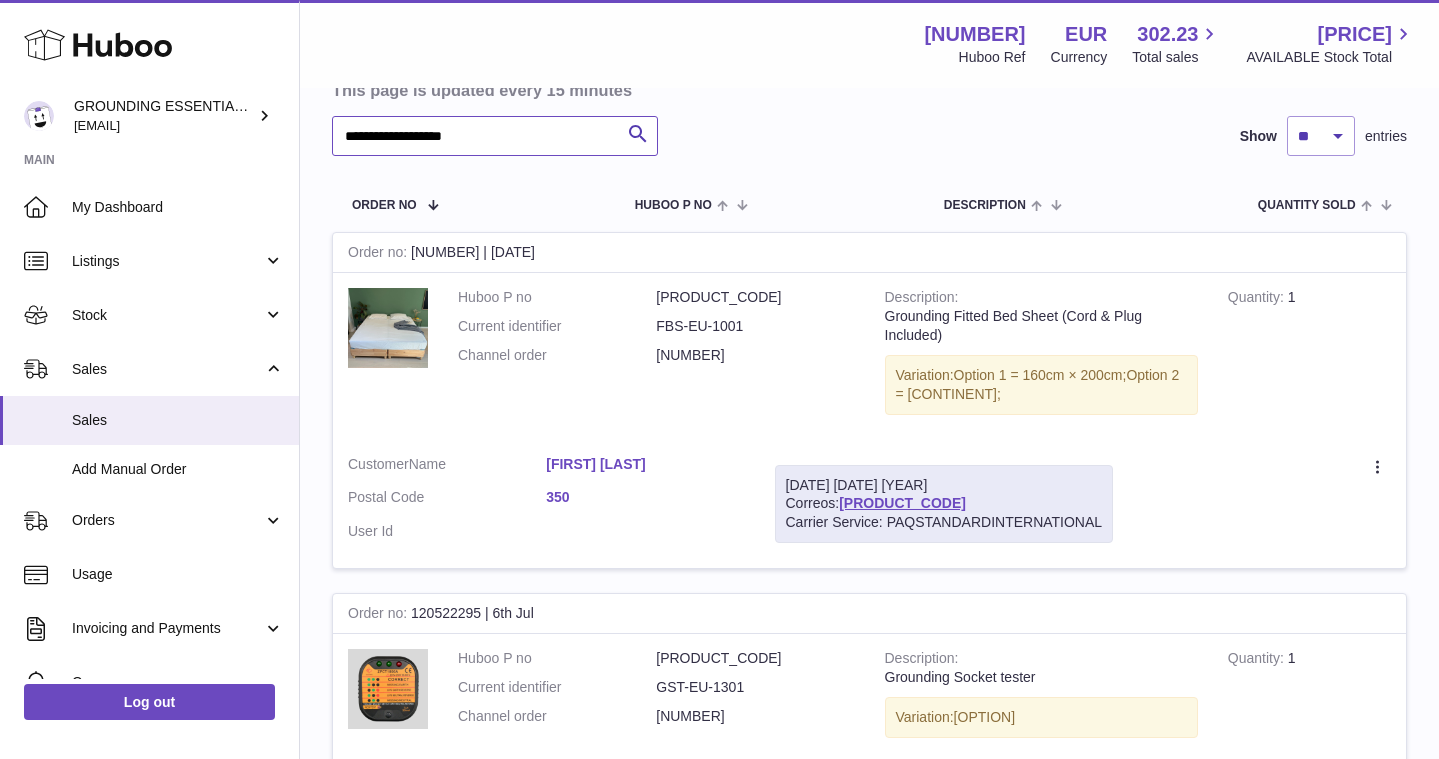 scroll, scrollTop: 227, scrollLeft: 0, axis: vertical 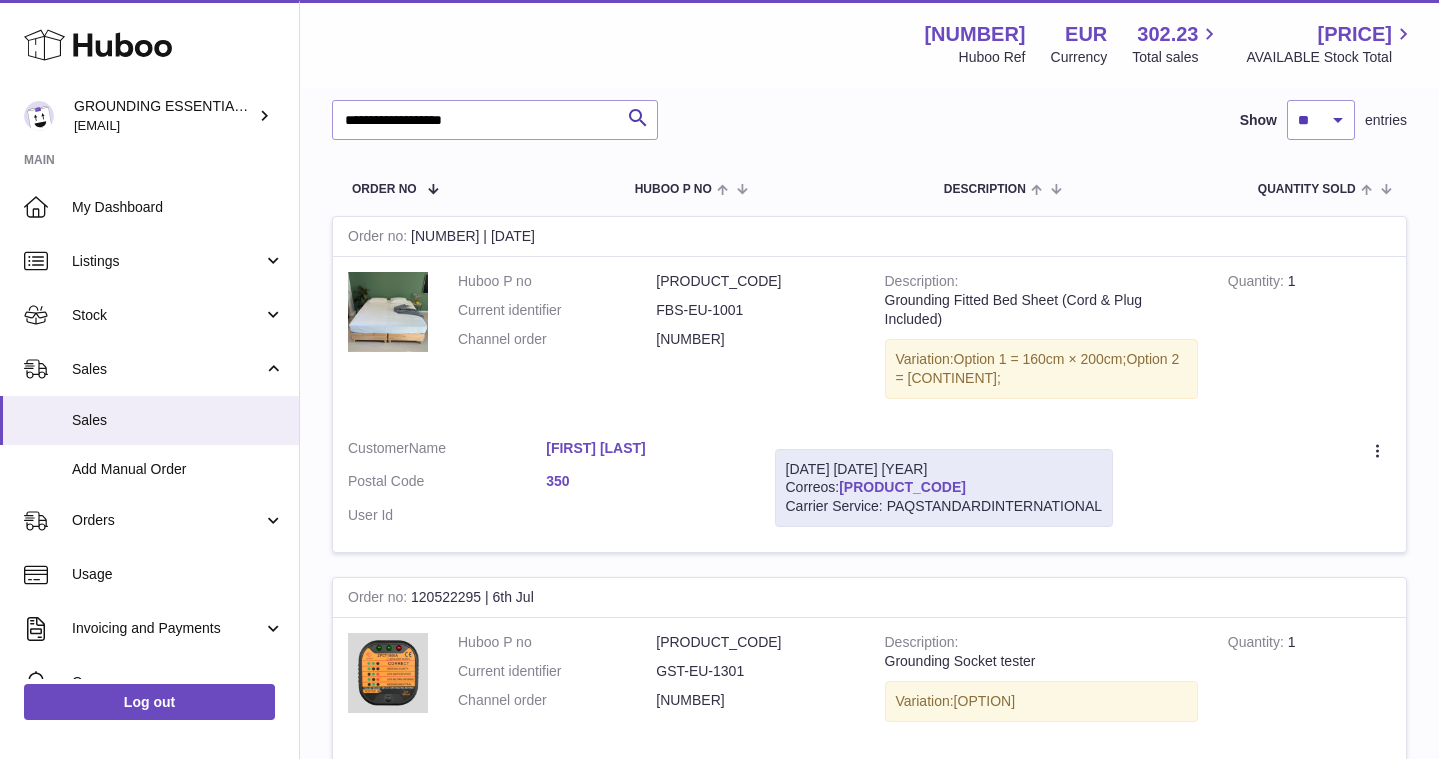 click on "CP918489249ES" at bounding box center [902, 487] 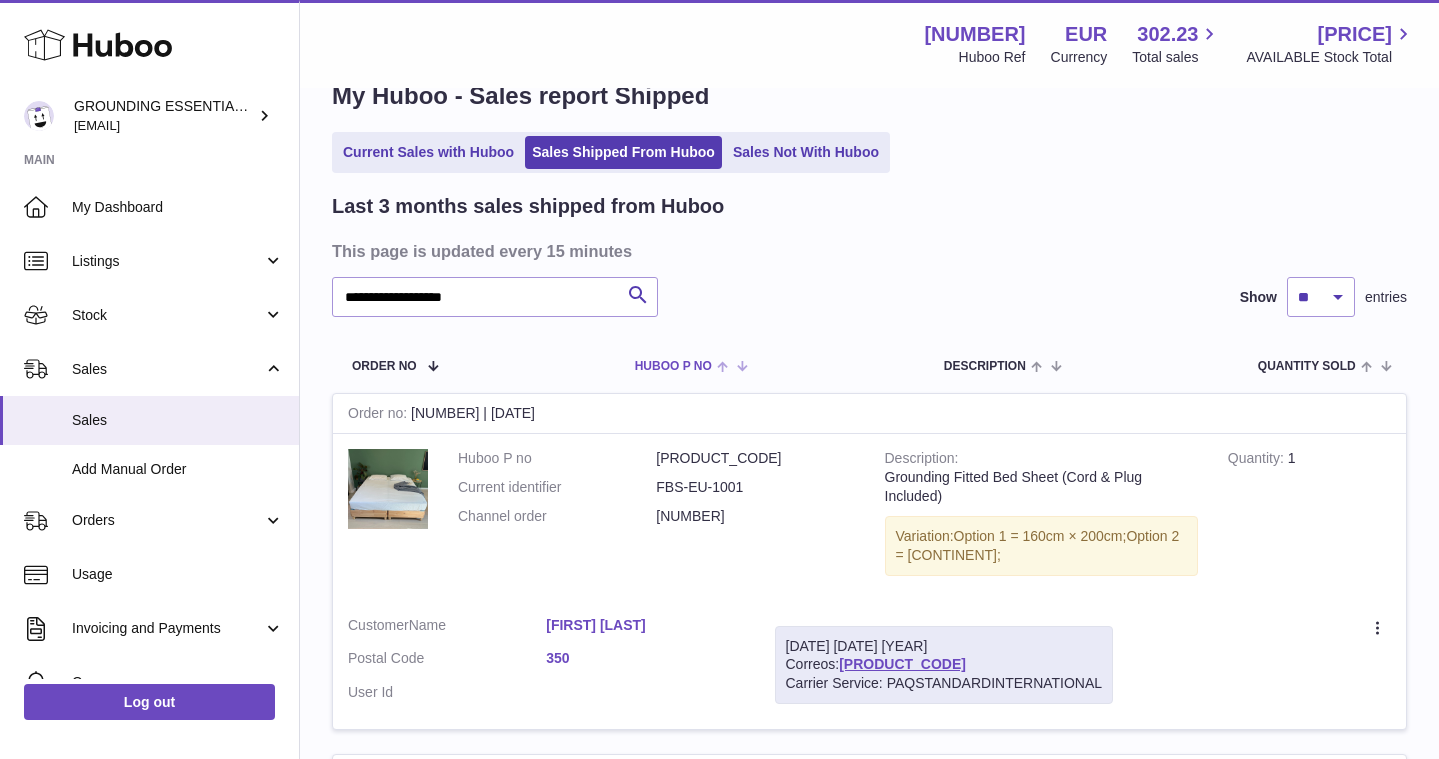 scroll, scrollTop: 0, scrollLeft: 0, axis: both 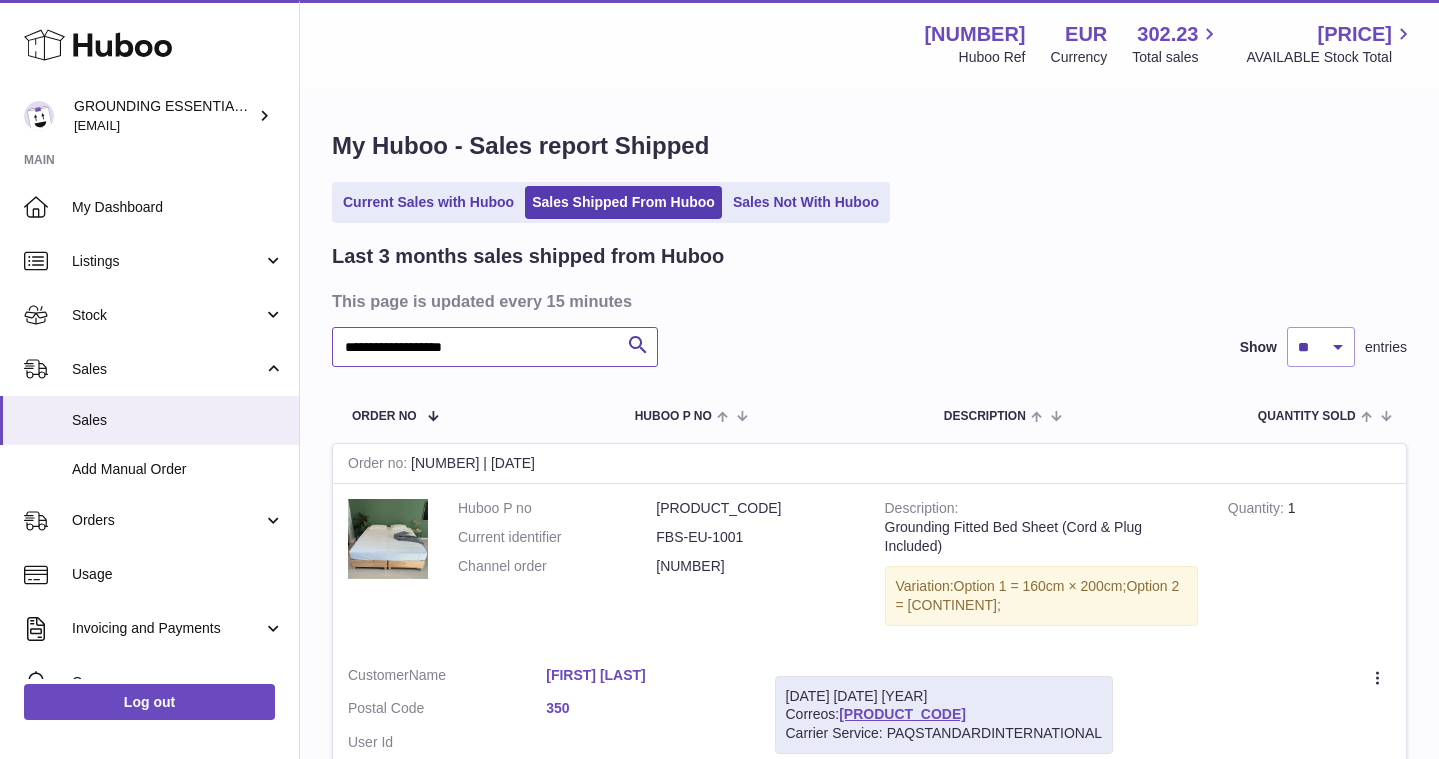 click on "**********" at bounding box center (495, 347) 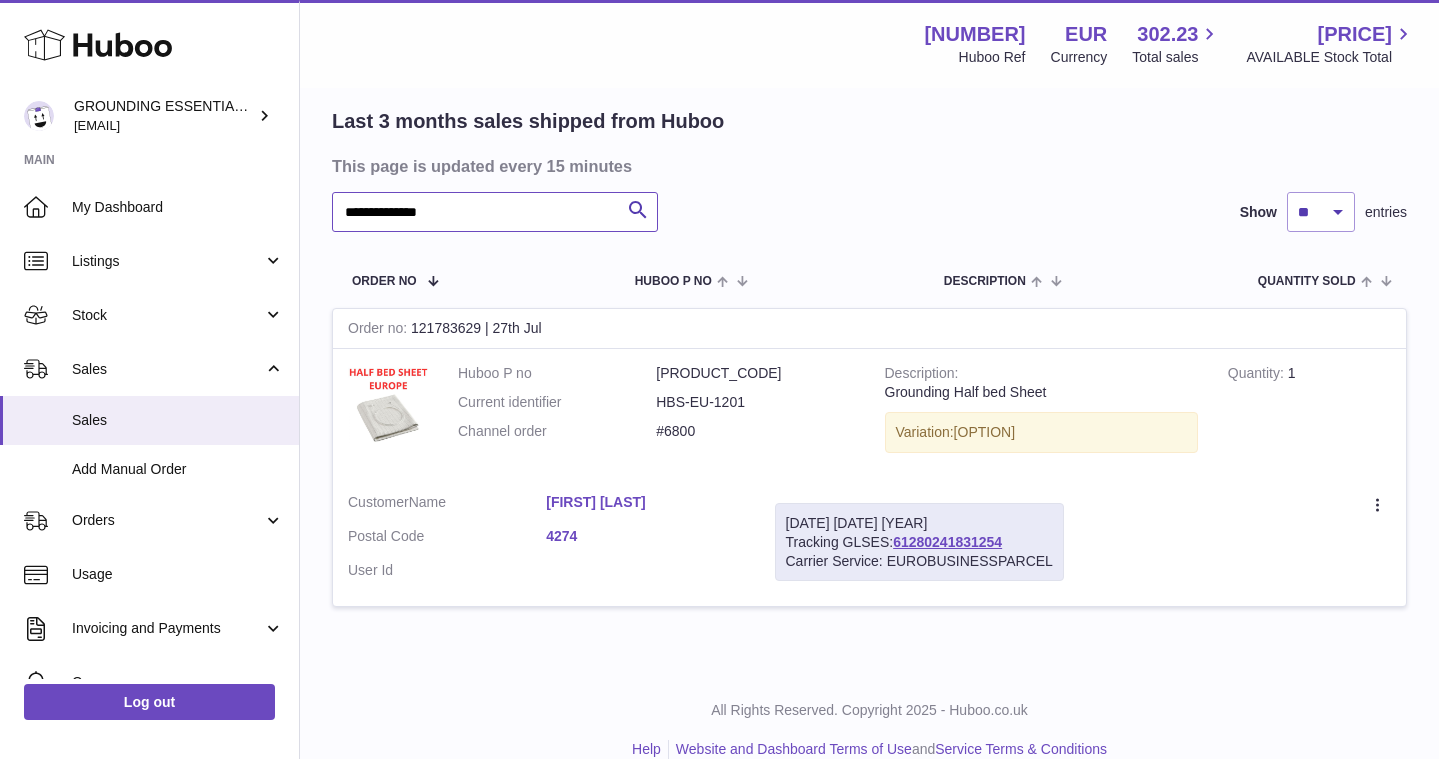 scroll, scrollTop: 165, scrollLeft: 0, axis: vertical 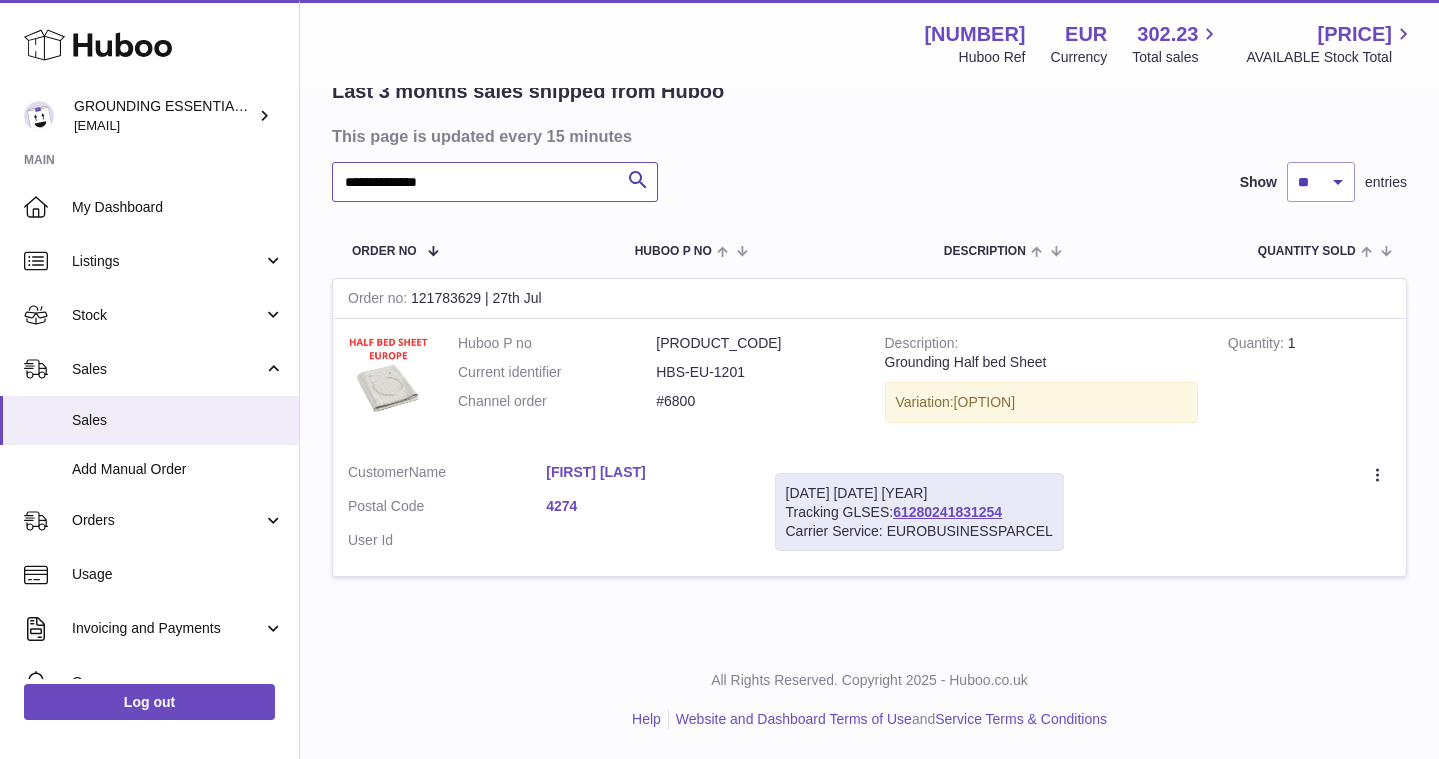 type on "**********" 